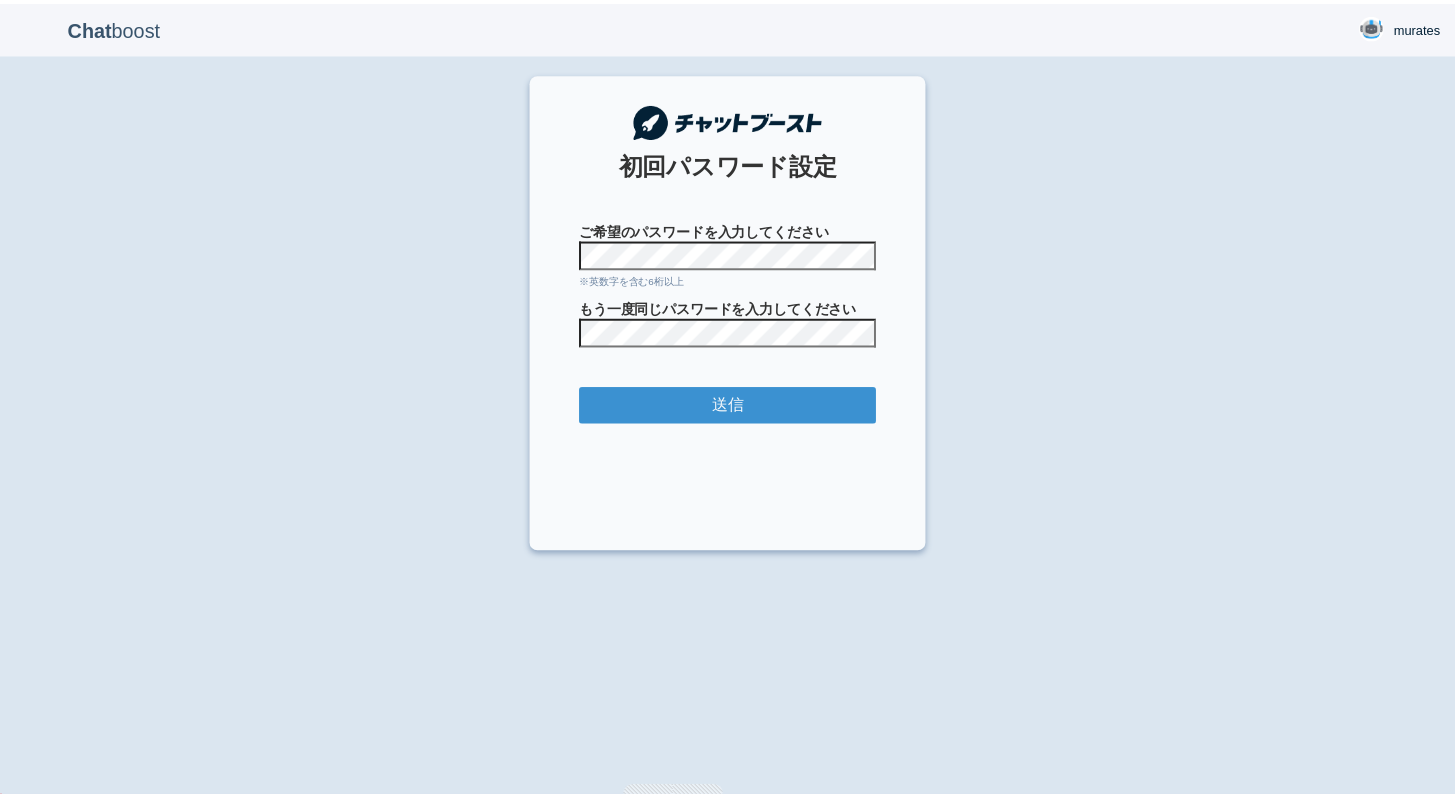 scroll, scrollTop: 0, scrollLeft: 0, axis: both 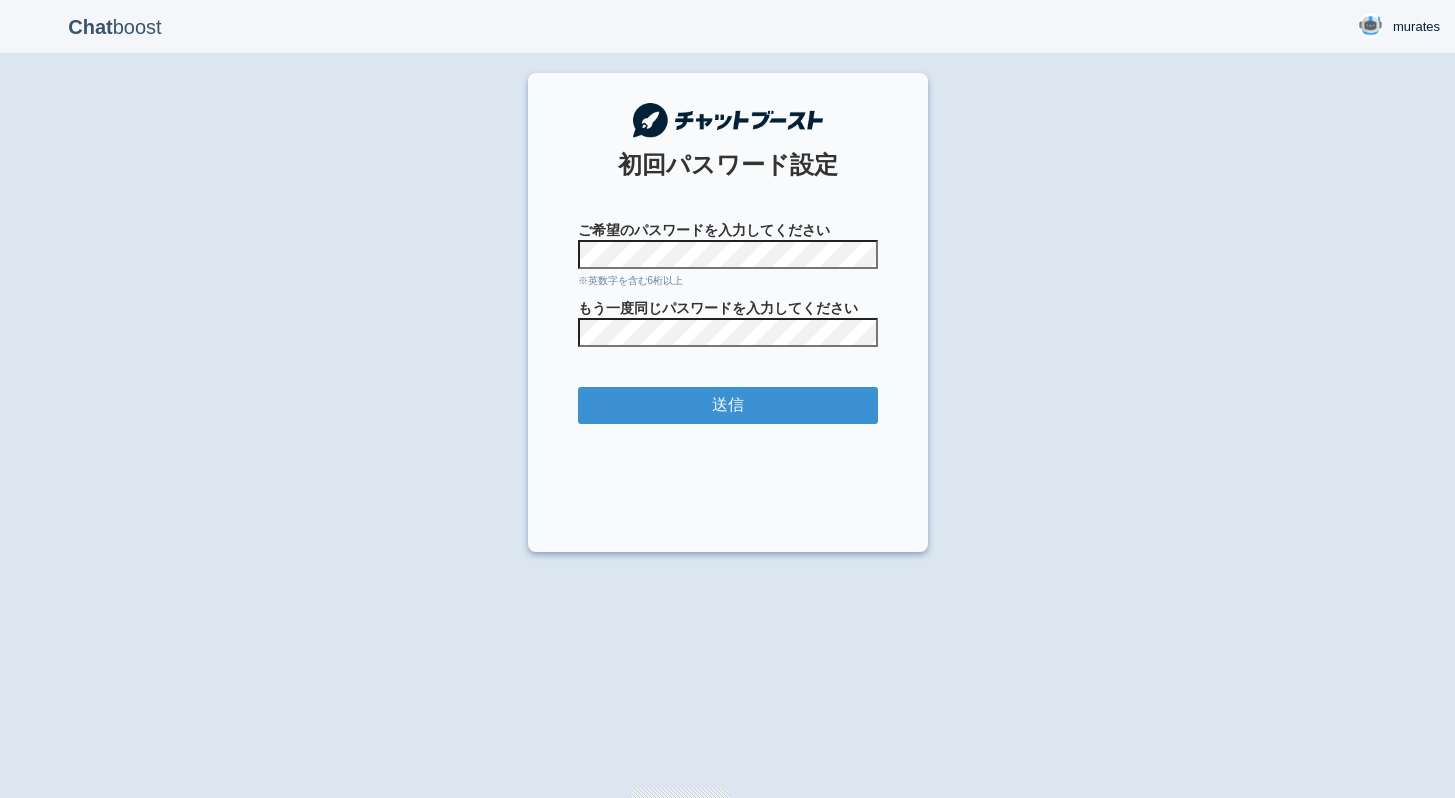 click on "送信" at bounding box center [728, 405] 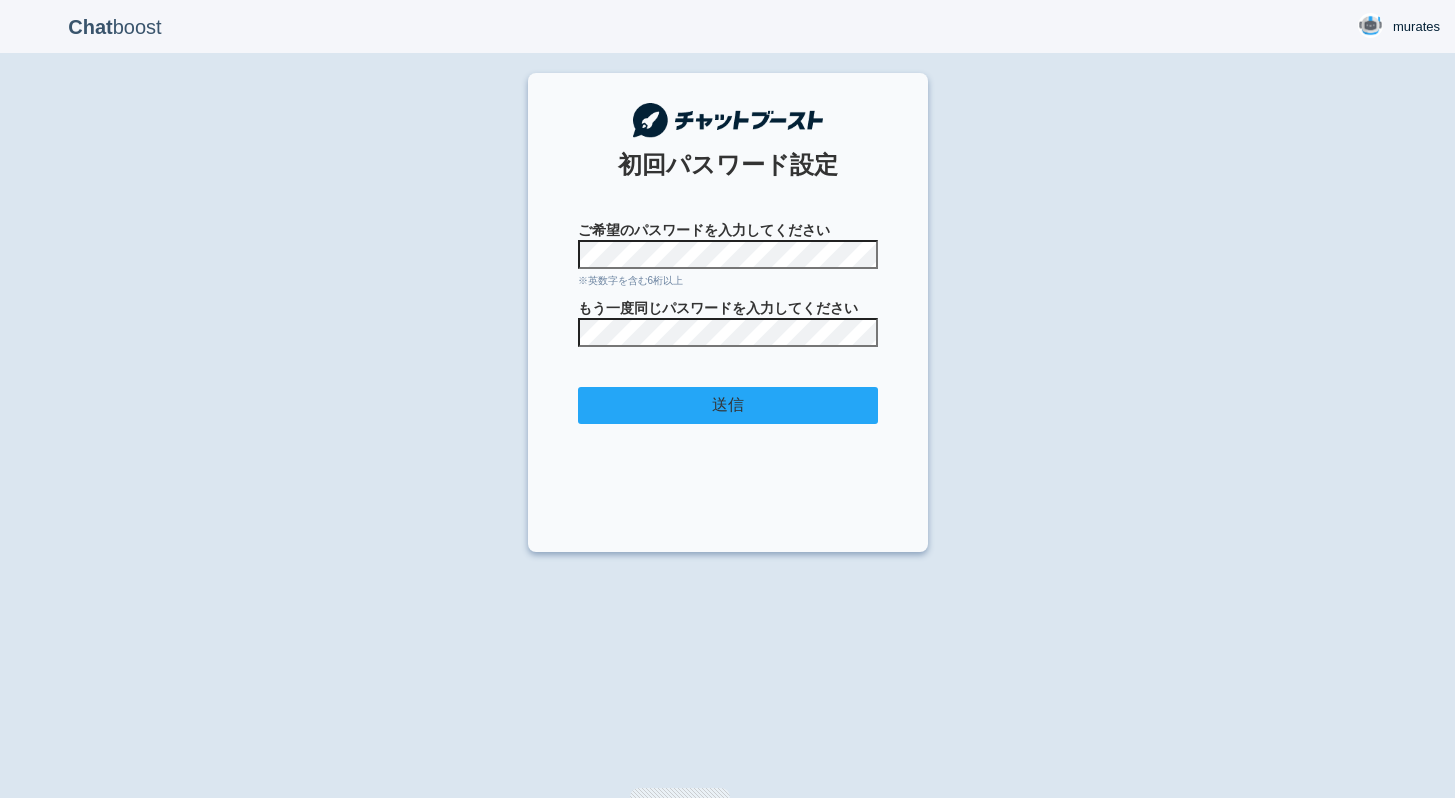 click on "送信" at bounding box center [728, 405] 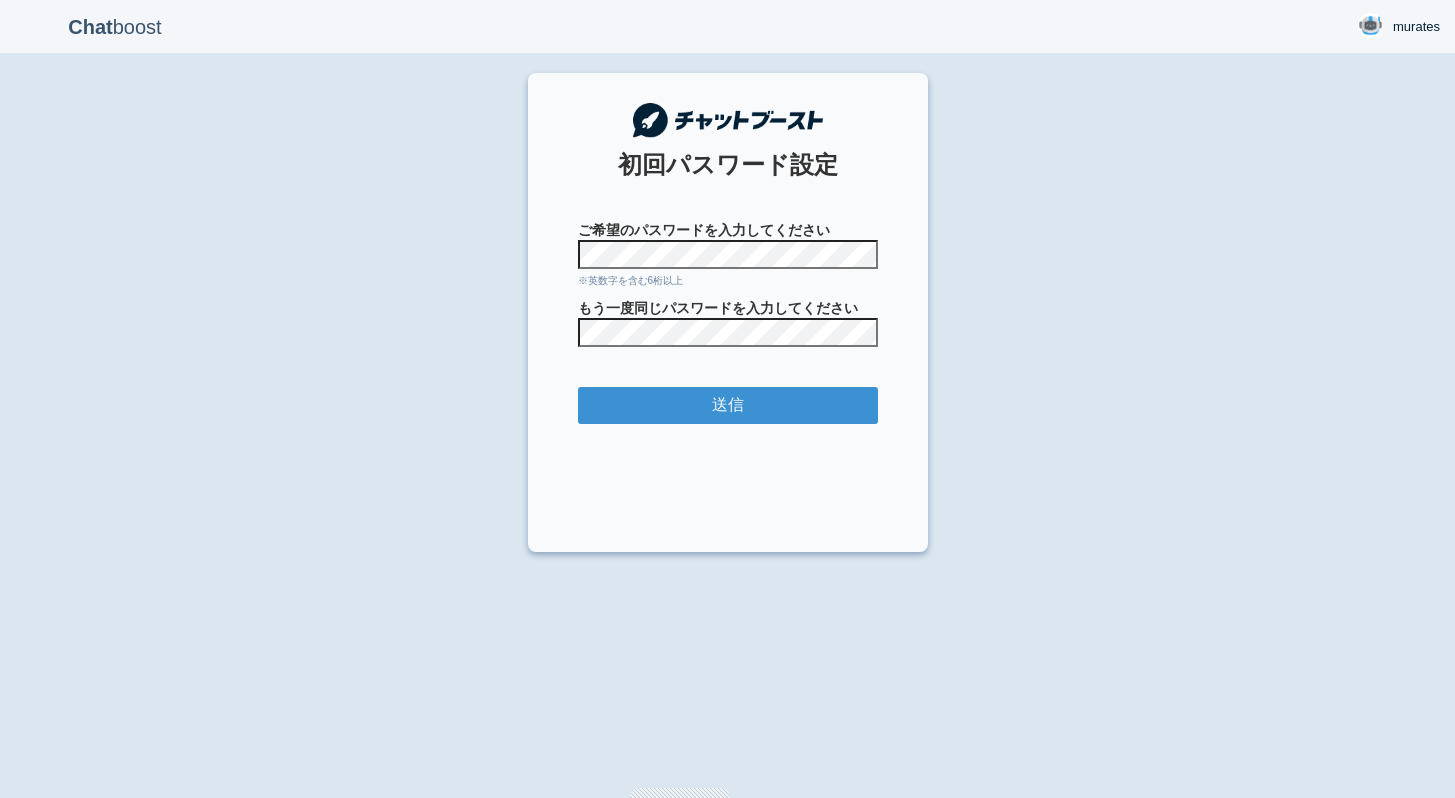 click on "Chat  boost
murates
murates
Member since admin 2025-08-05 17:21:49
ログアウト
初回パスワード設定
ご希望のパスワードを入力してください
※英数字を含む6桁以上
もう一度同じパスワードを入力してください
送信" at bounding box center (727, 399) 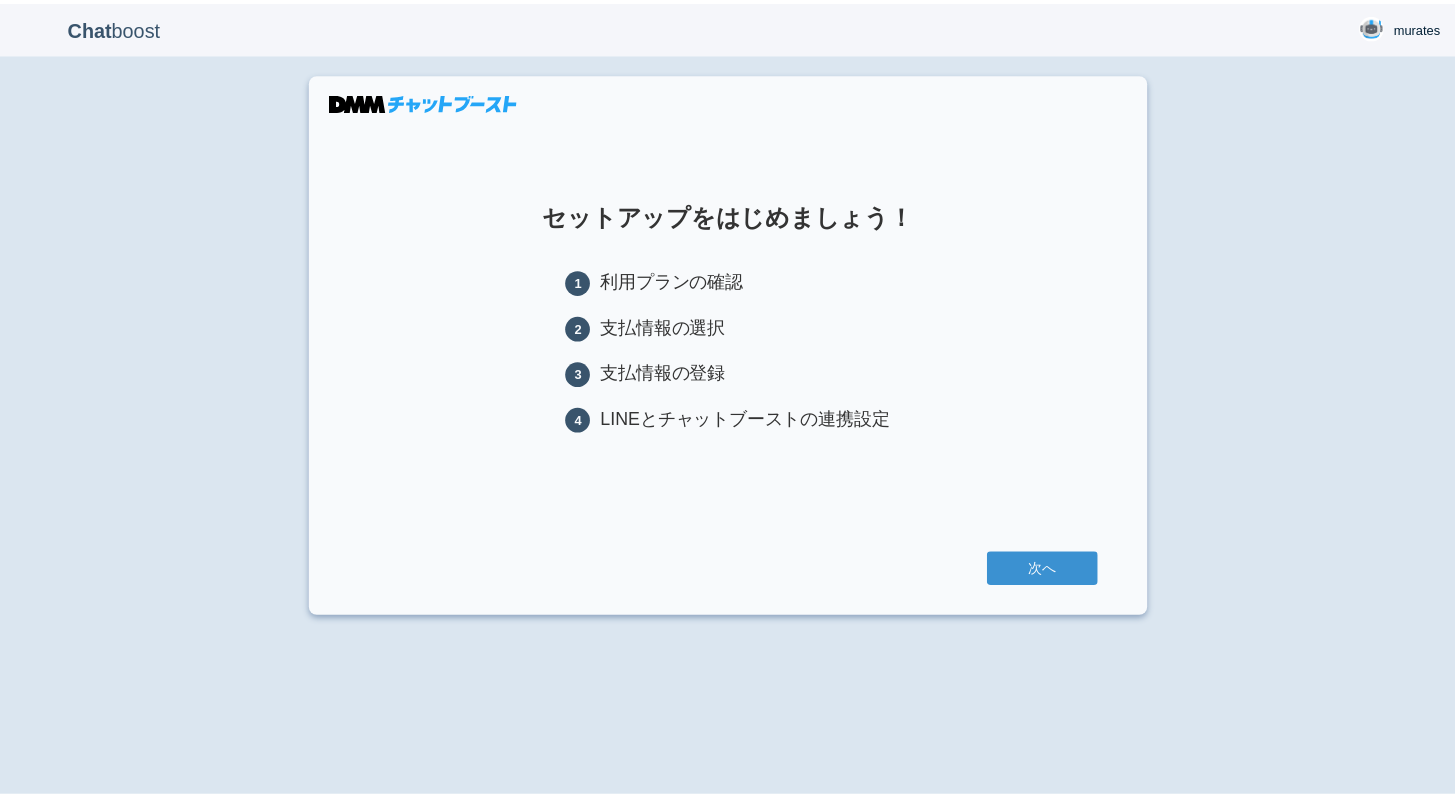 scroll, scrollTop: 0, scrollLeft: 0, axis: both 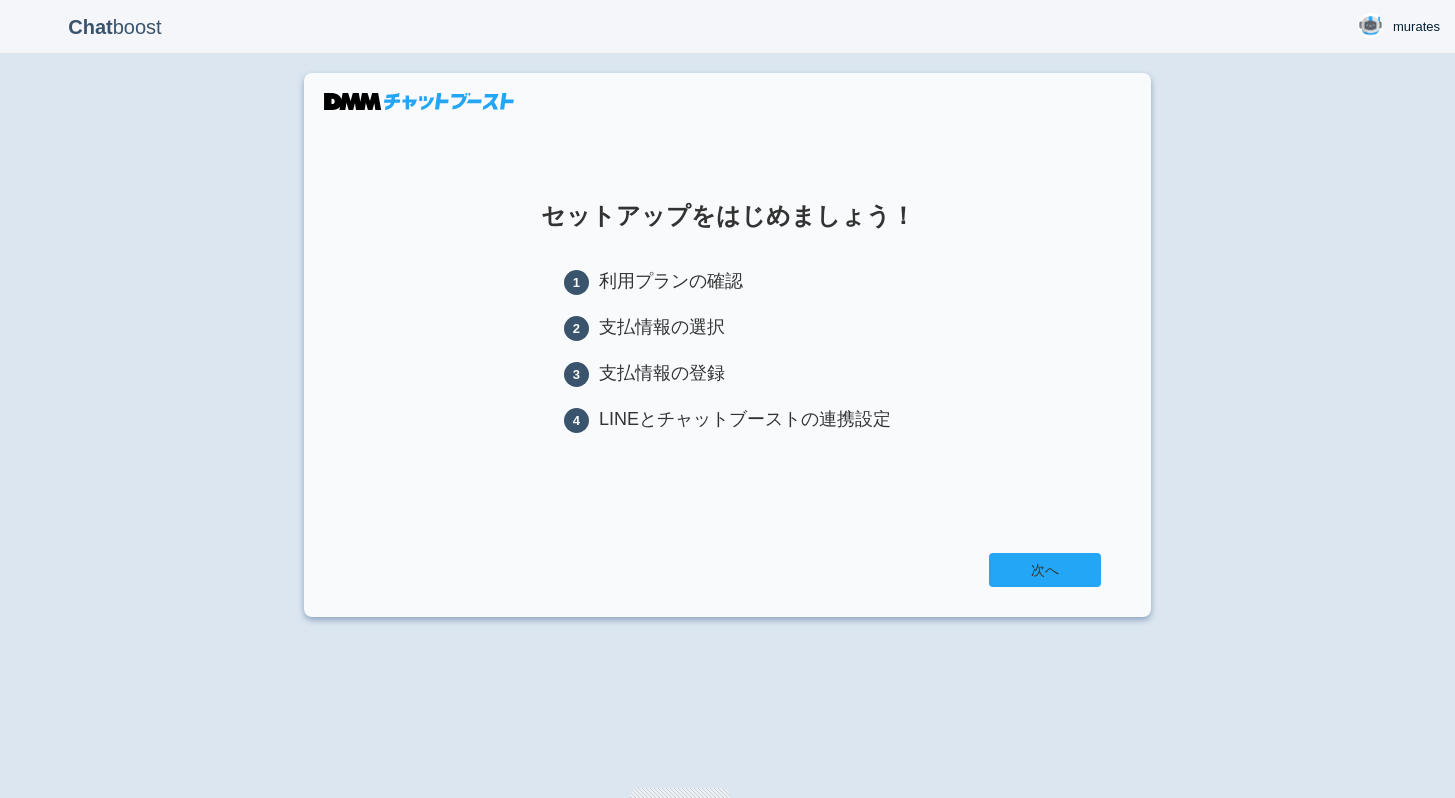 click on "次へ" at bounding box center [1045, 570] 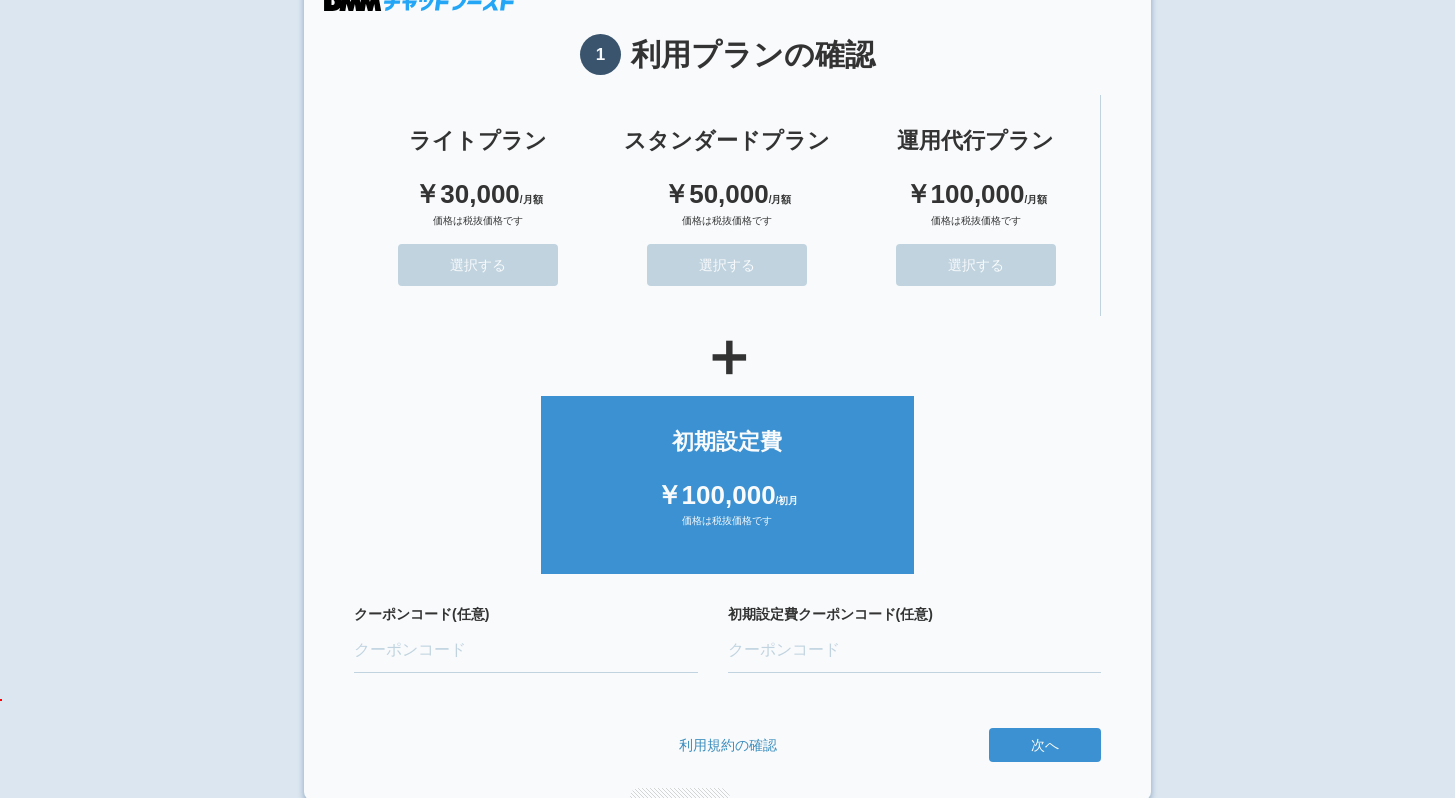 scroll, scrollTop: 101, scrollLeft: 0, axis: vertical 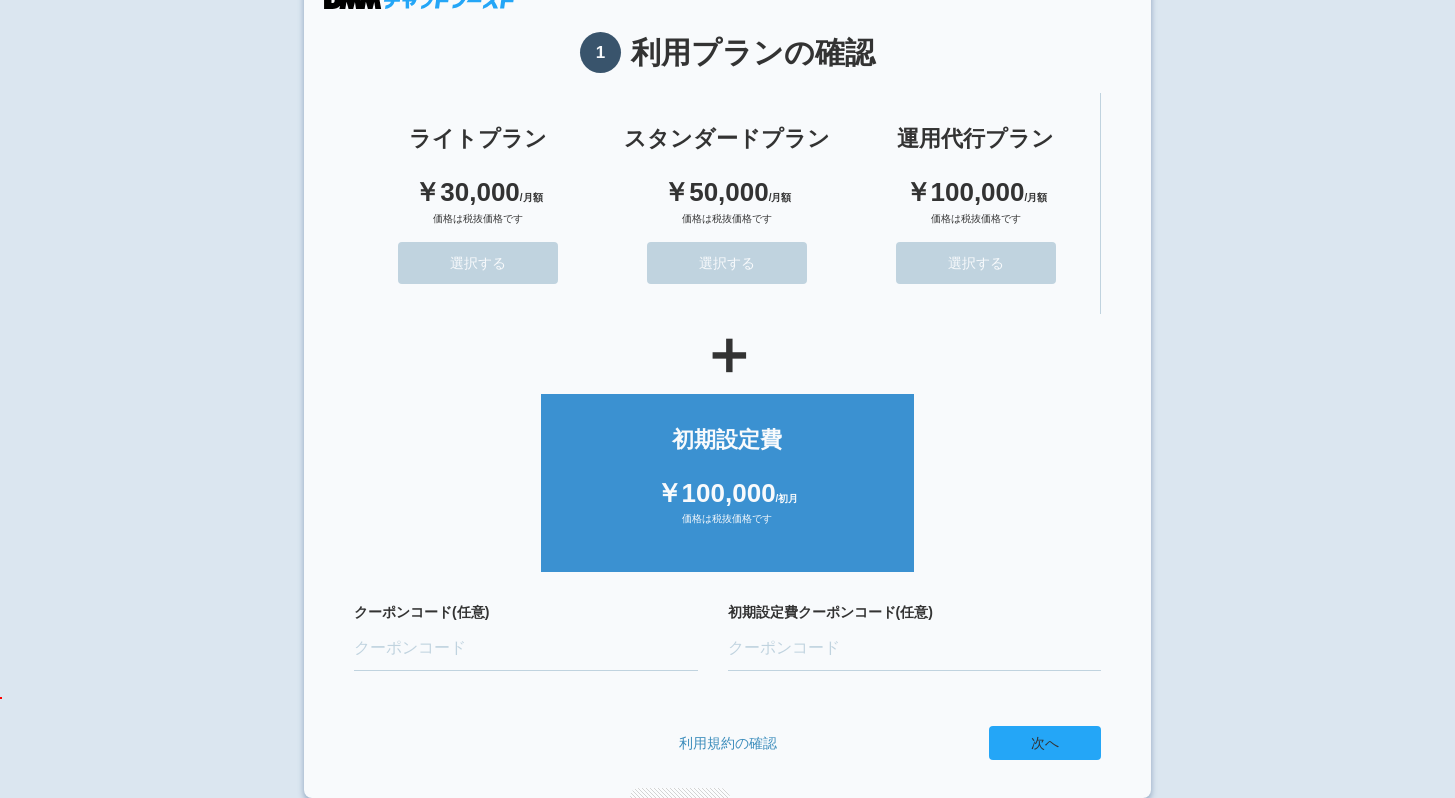 click on "次へ" at bounding box center (1045, 743) 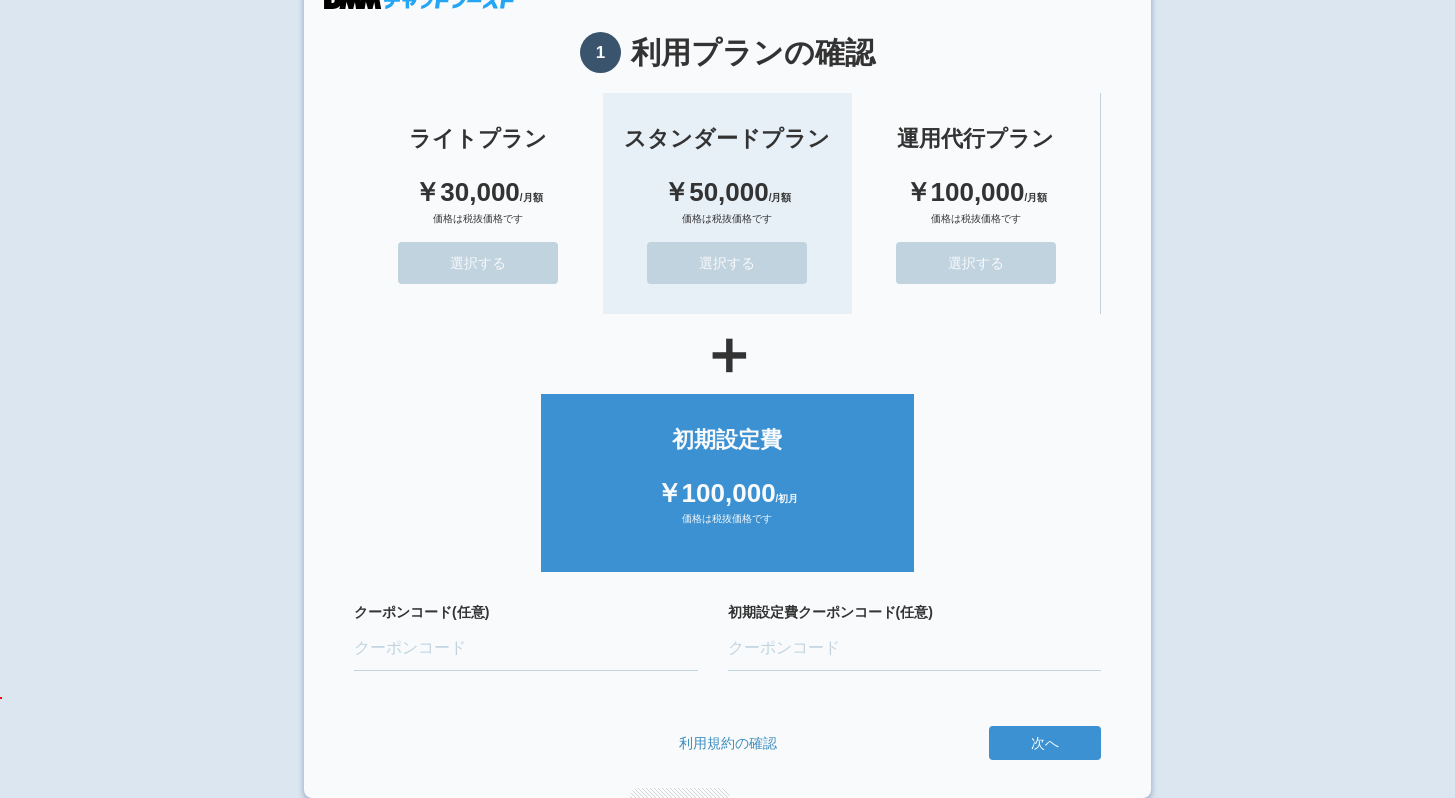 click on "￥50,000 /月額" at bounding box center (727, 192) 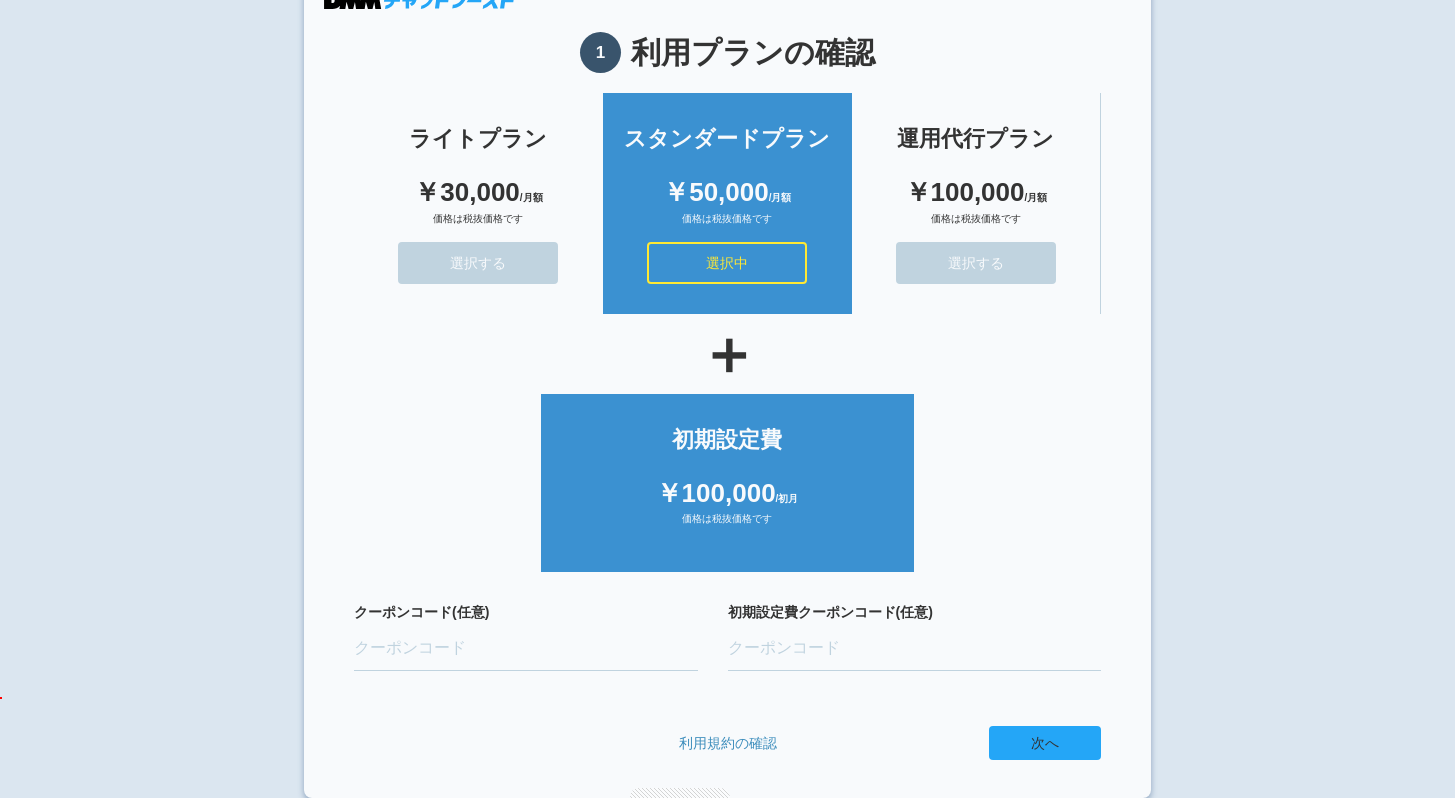 click on "次へ" at bounding box center (1045, 743) 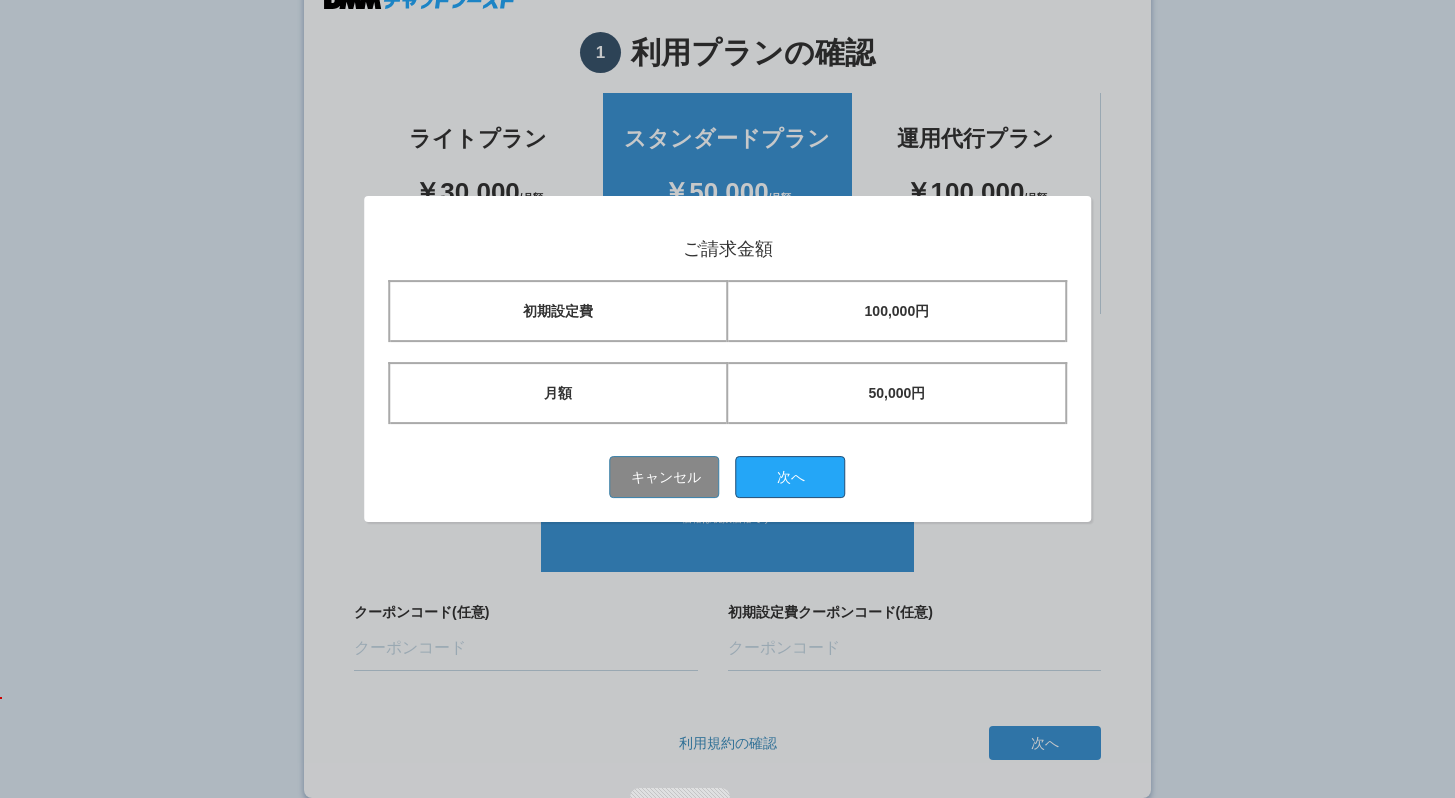 click on "次へ" at bounding box center (791, 477) 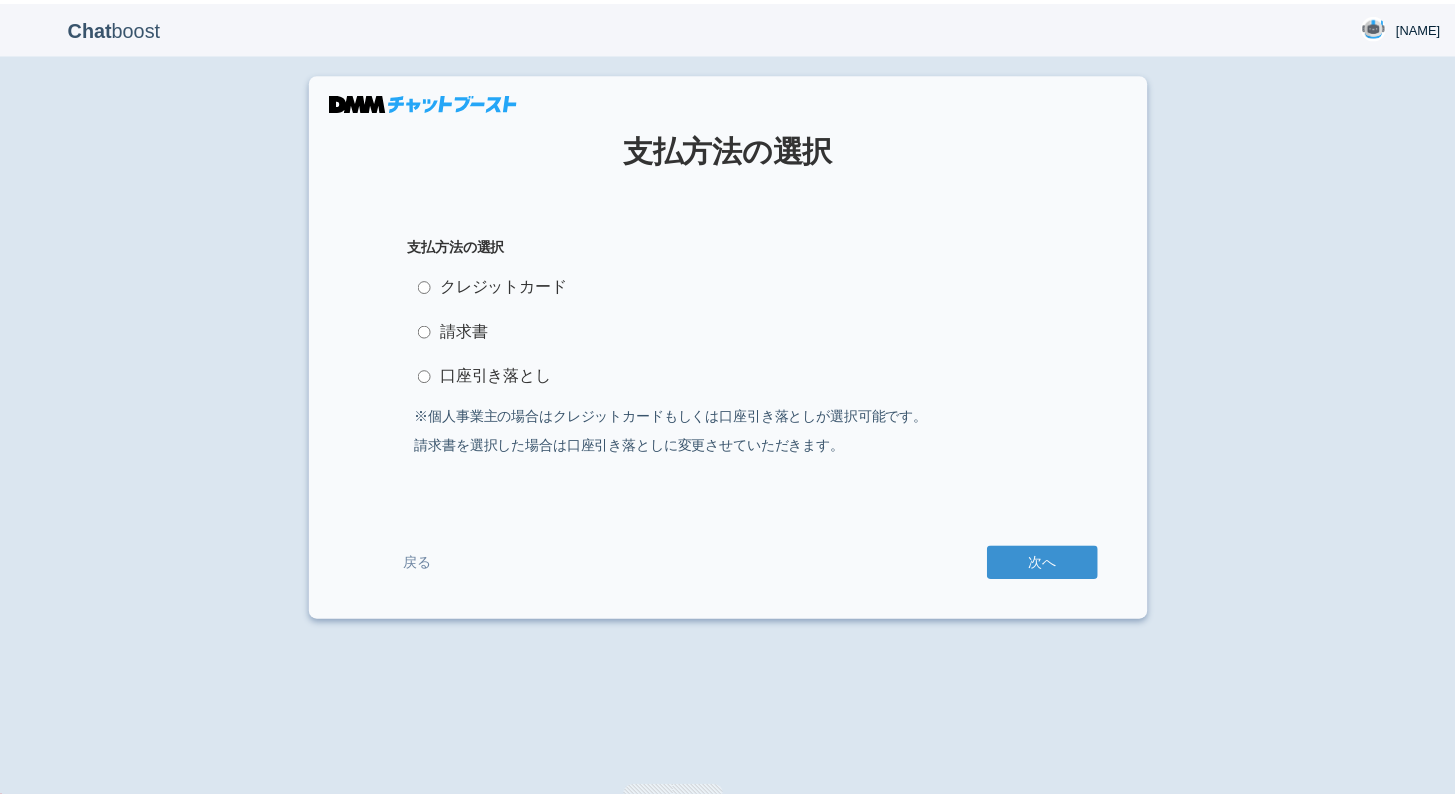 scroll, scrollTop: 0, scrollLeft: 0, axis: both 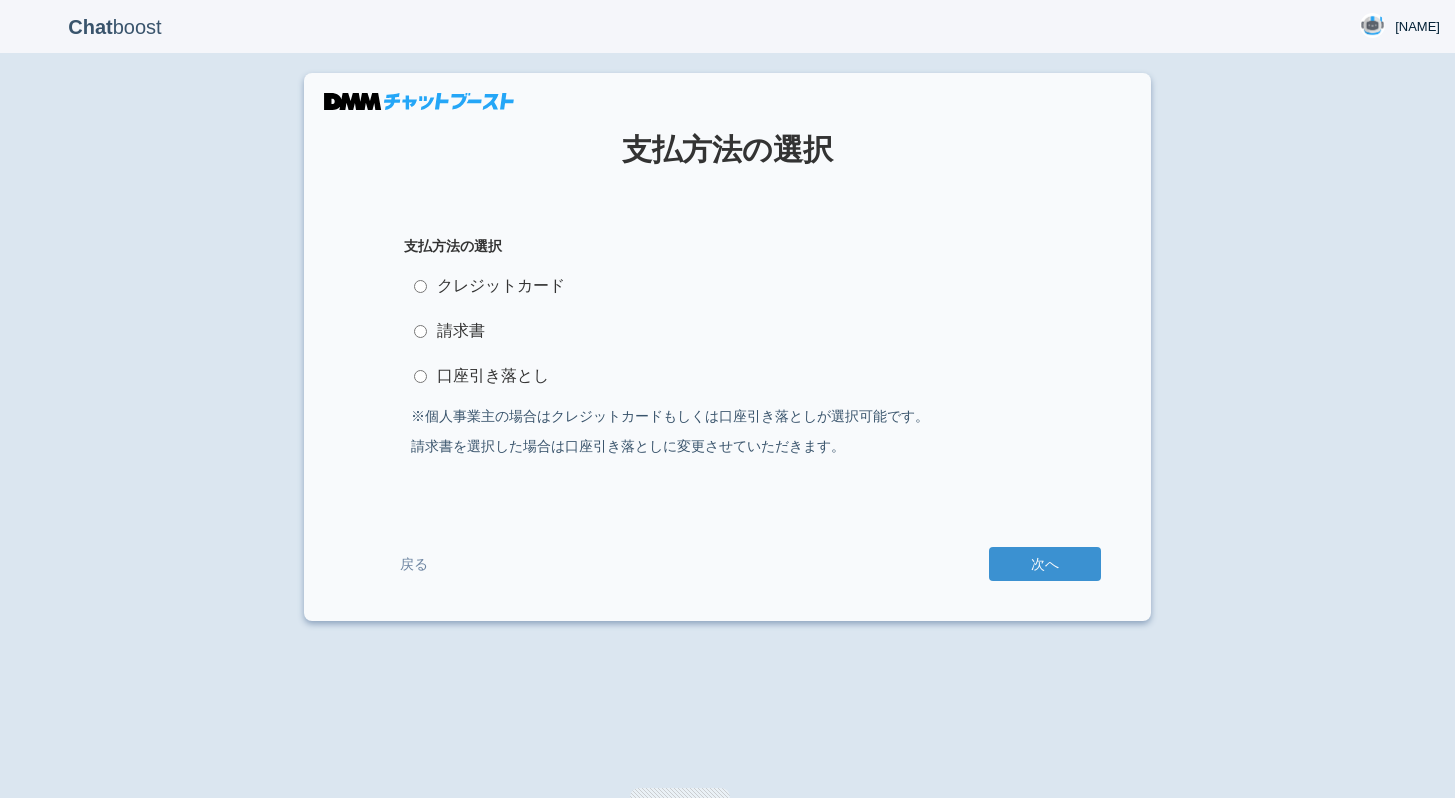 click on "クレジットカード" at bounding box center [727, 286] 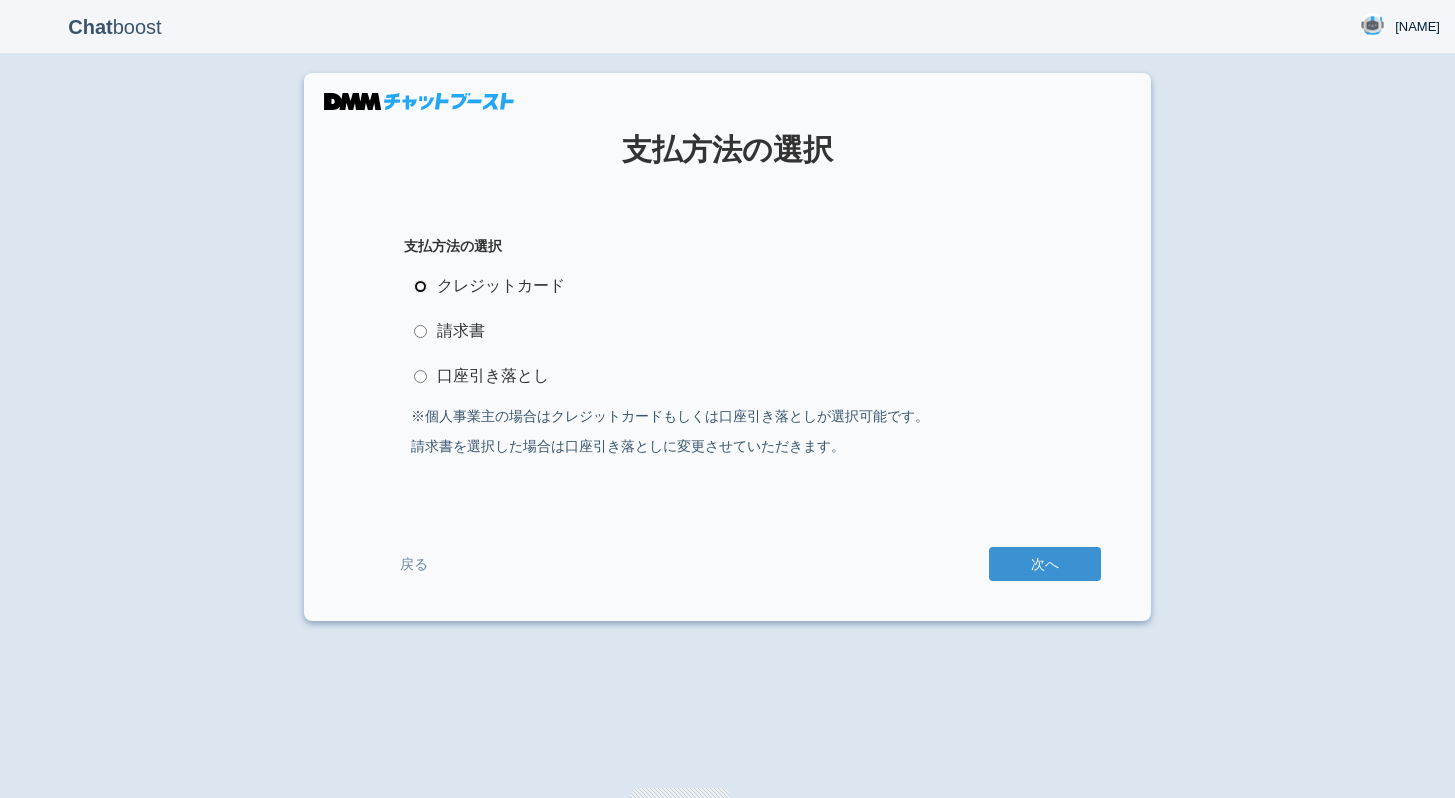 click on "クレジットカード" at bounding box center [420, 286] 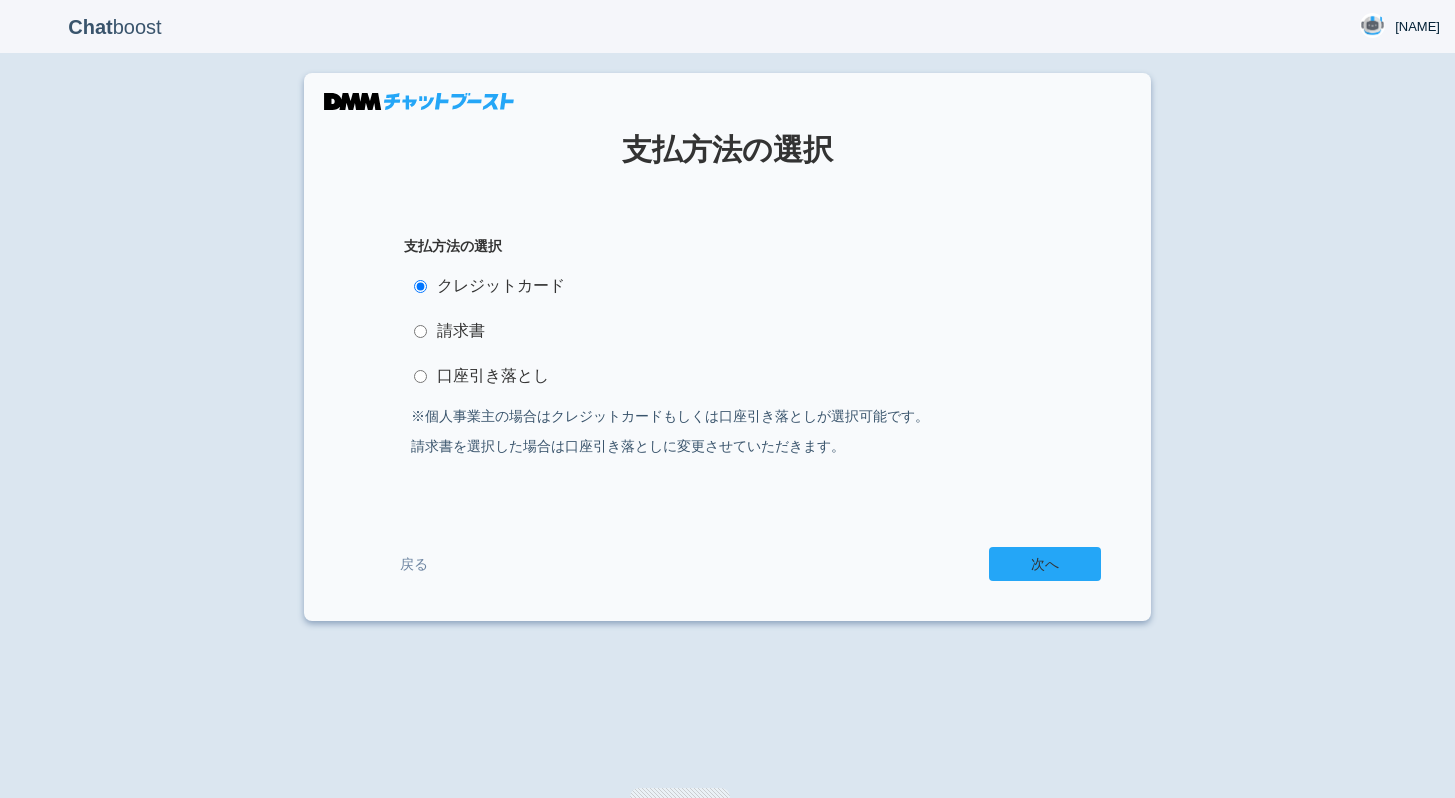 click on "次へ" at bounding box center (1045, 564) 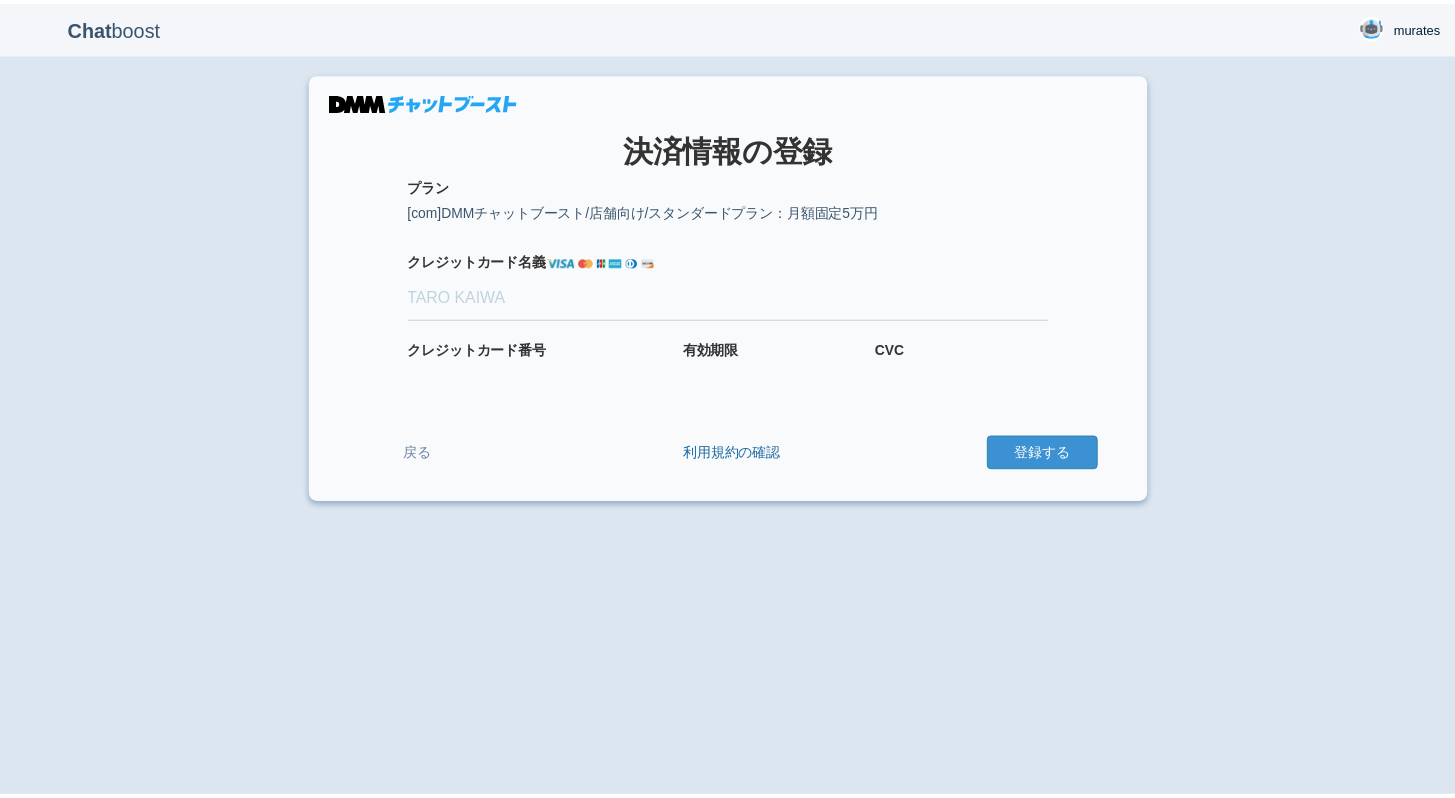 scroll, scrollTop: 0, scrollLeft: 0, axis: both 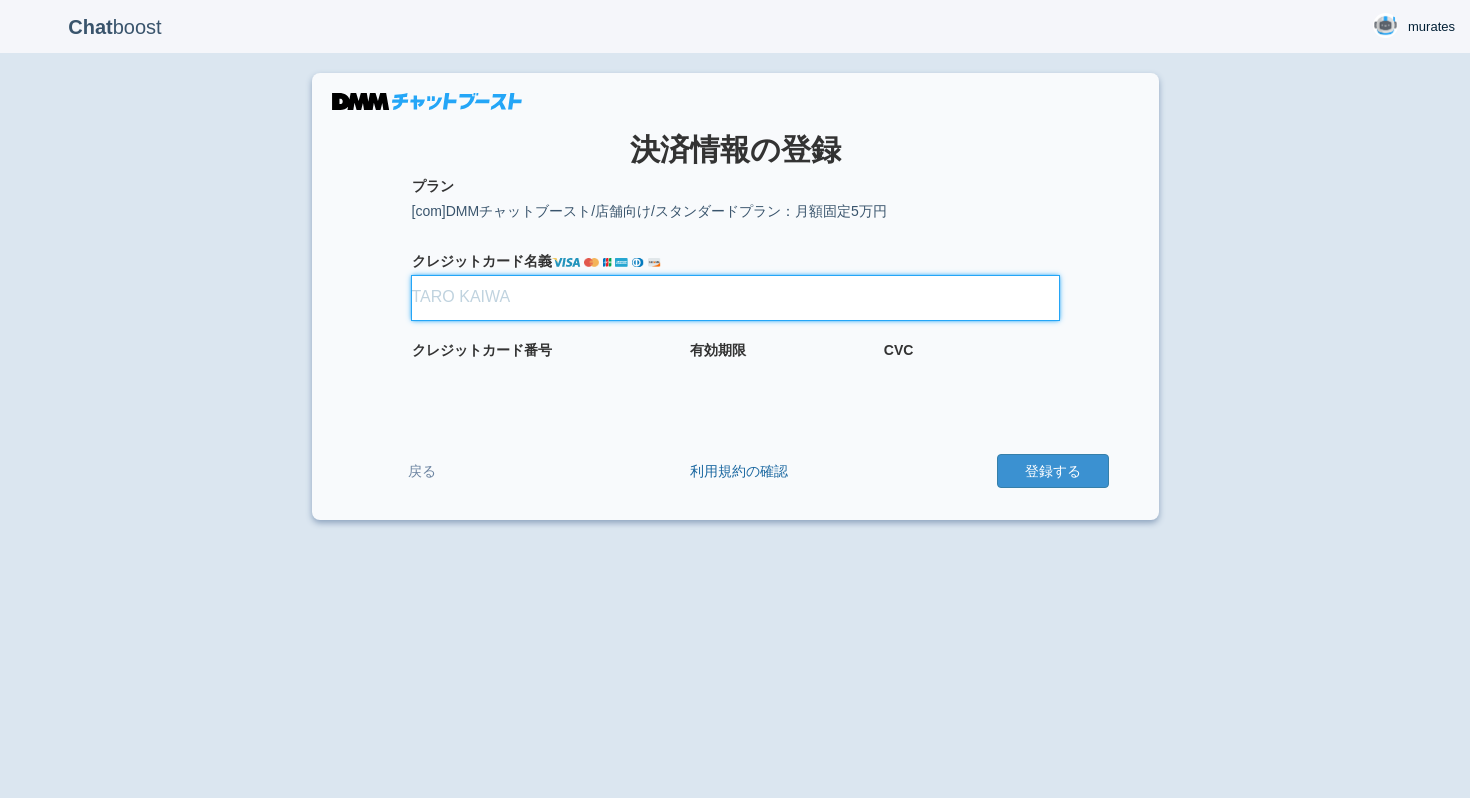 click on "クレジット カード名義" at bounding box center [735, 298] 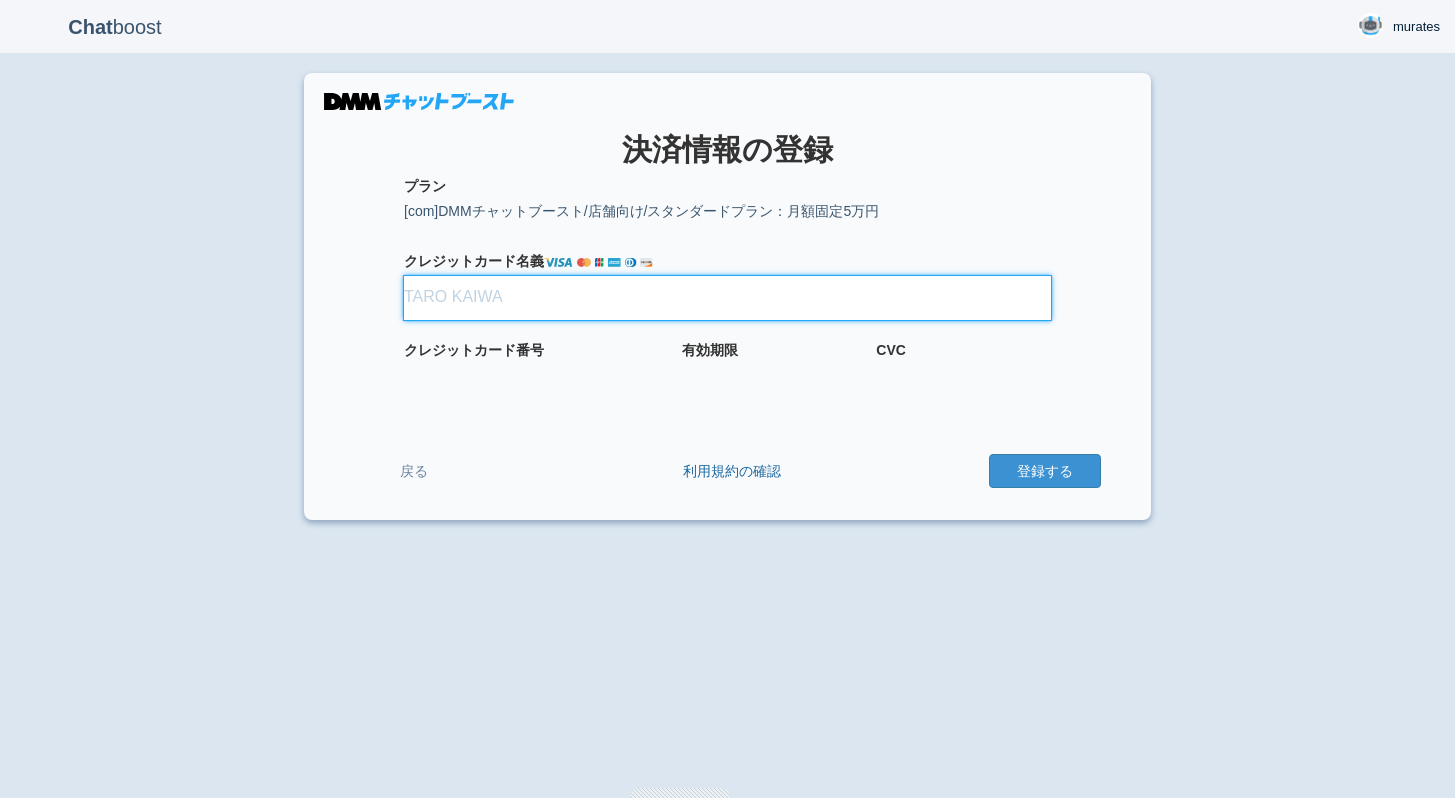 type on "TEST" 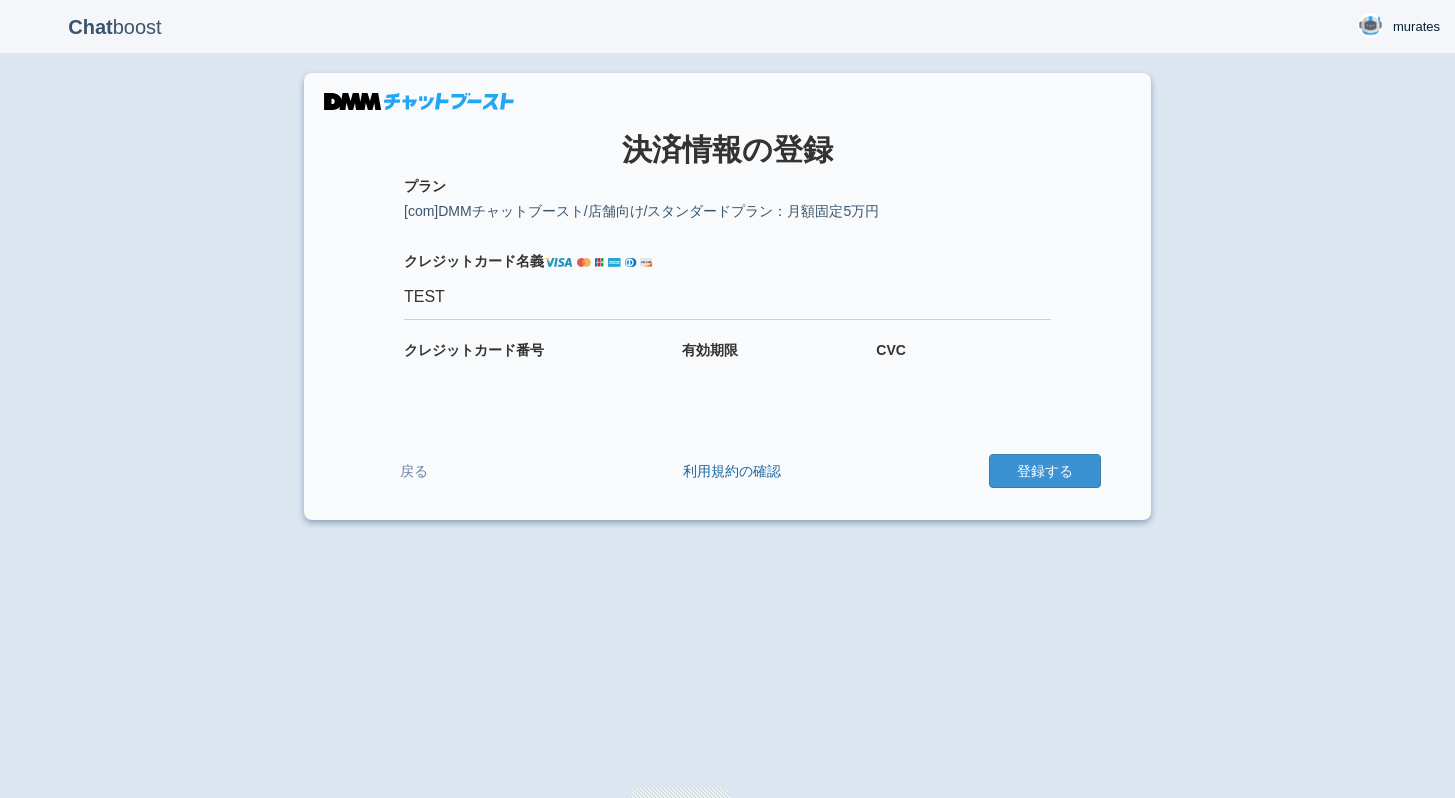 click on "クレジット カード番号" at bounding box center (533, 361) 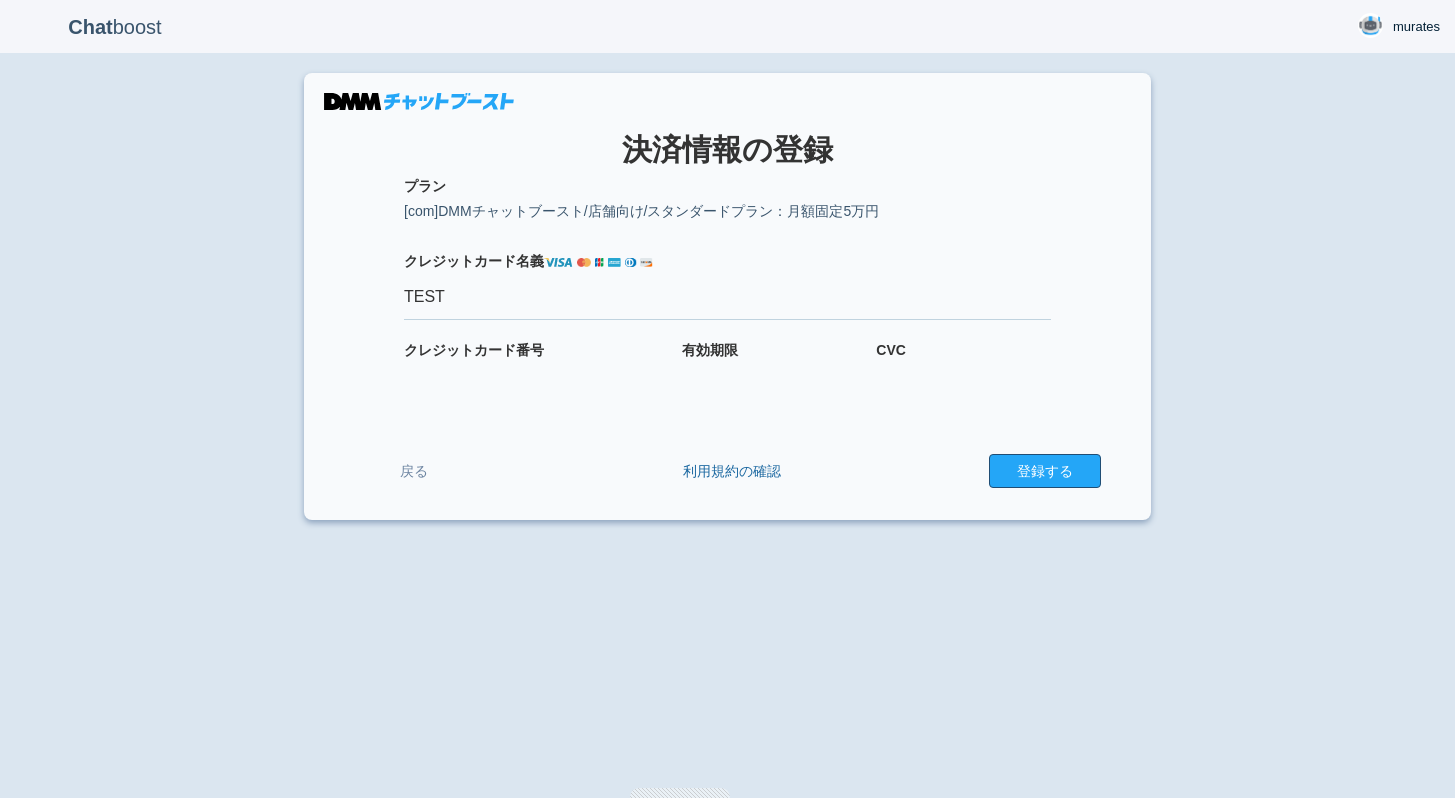 click on "登録する" at bounding box center [1045, 471] 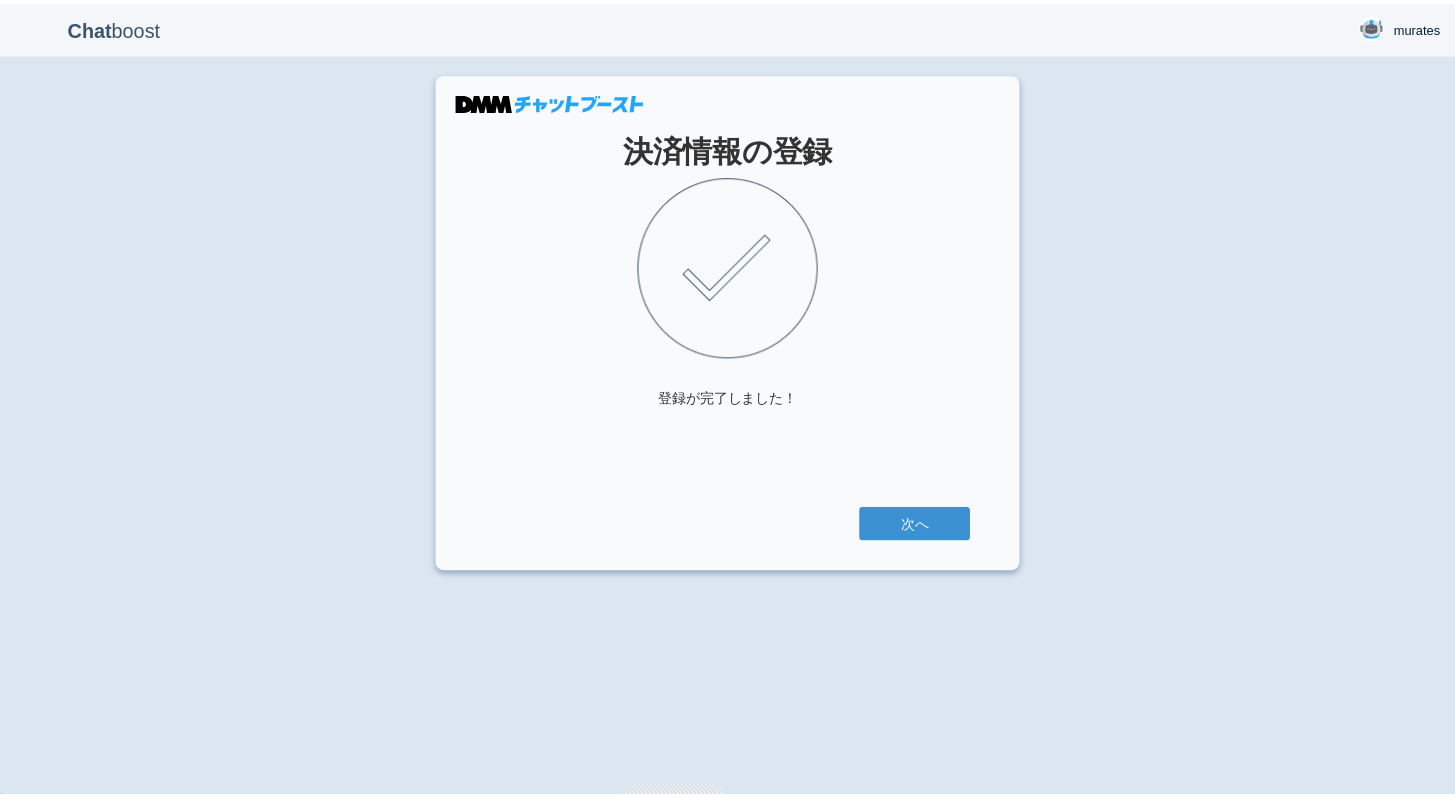 scroll, scrollTop: 0, scrollLeft: 0, axis: both 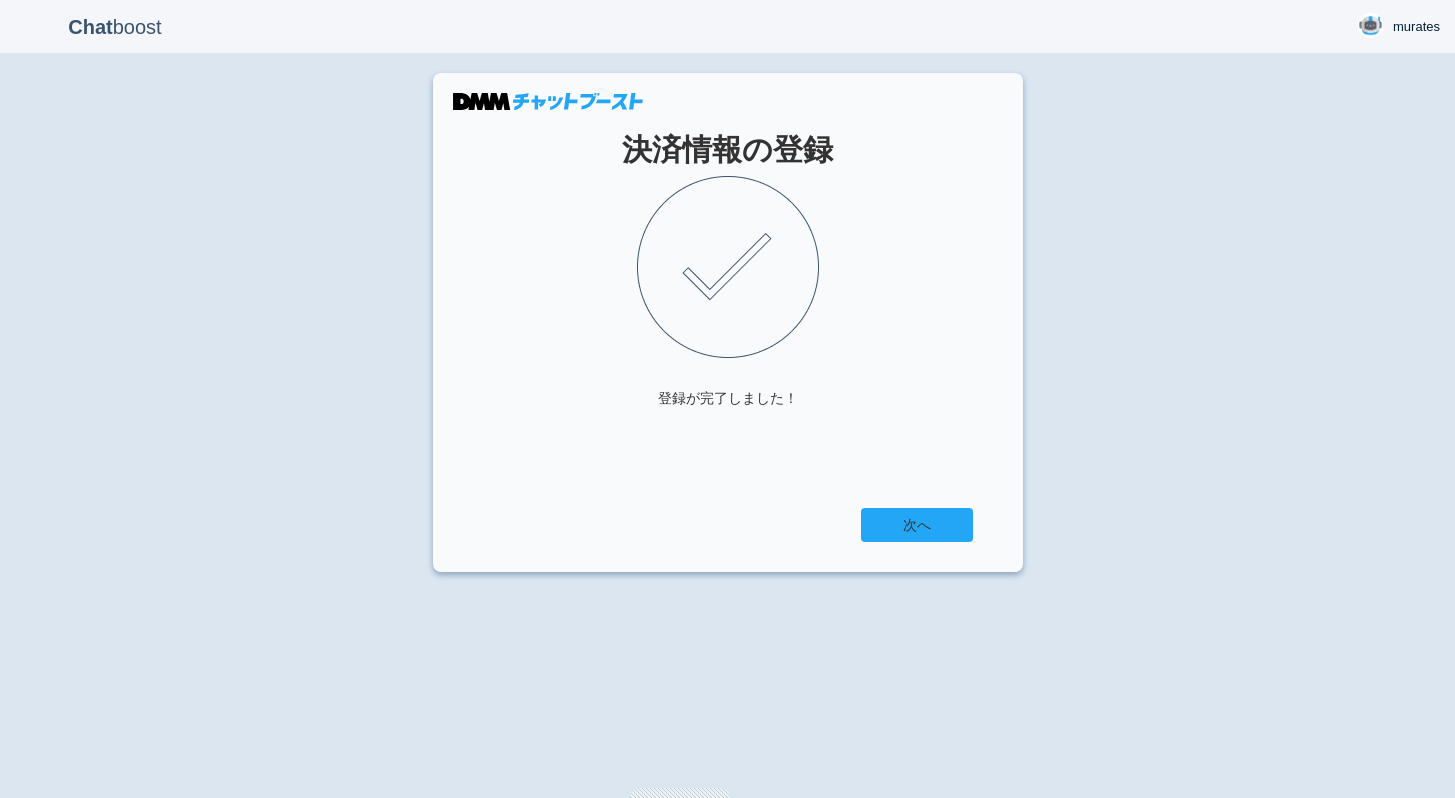 click on "次へ" at bounding box center (917, 525) 